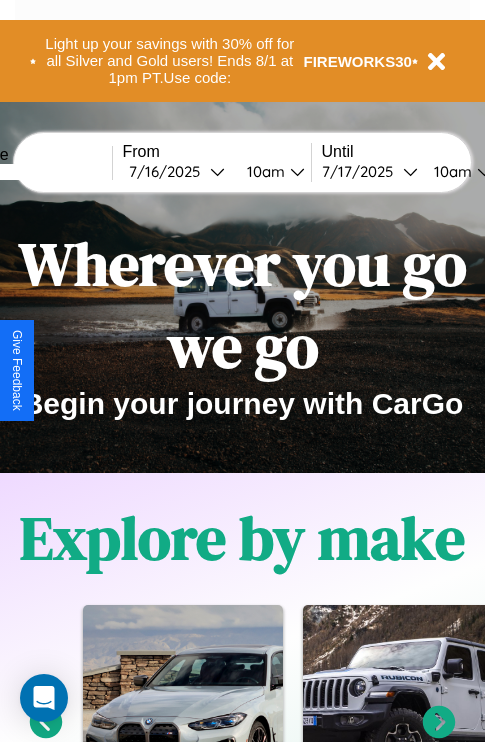 scroll, scrollTop: 308, scrollLeft: 0, axis: vertical 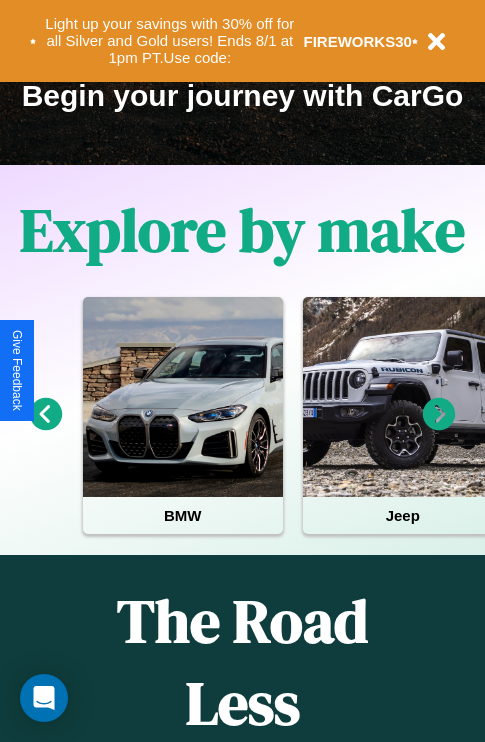 click 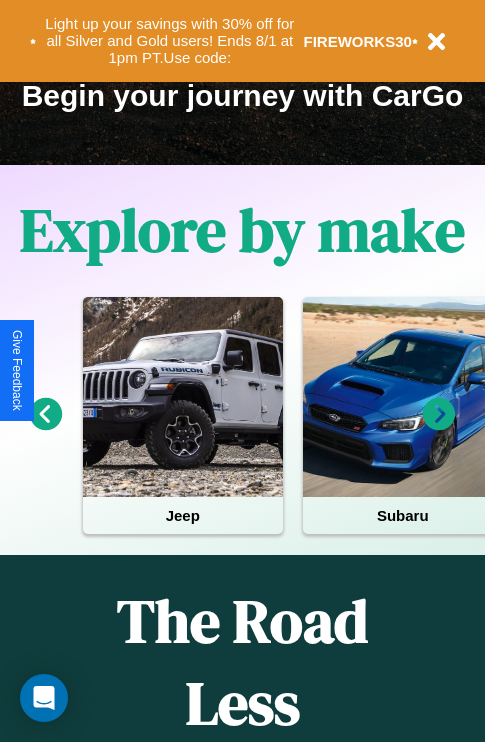 click 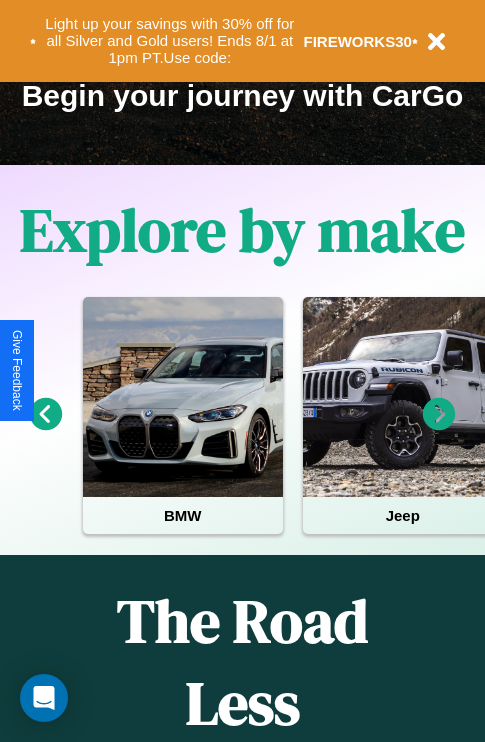 click 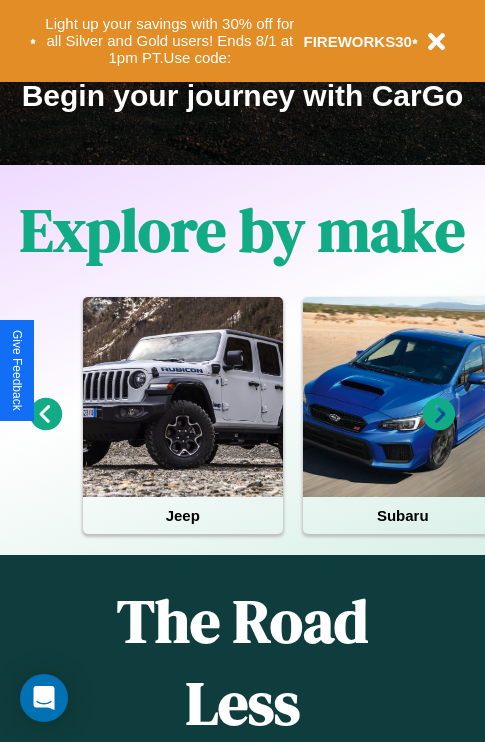 click 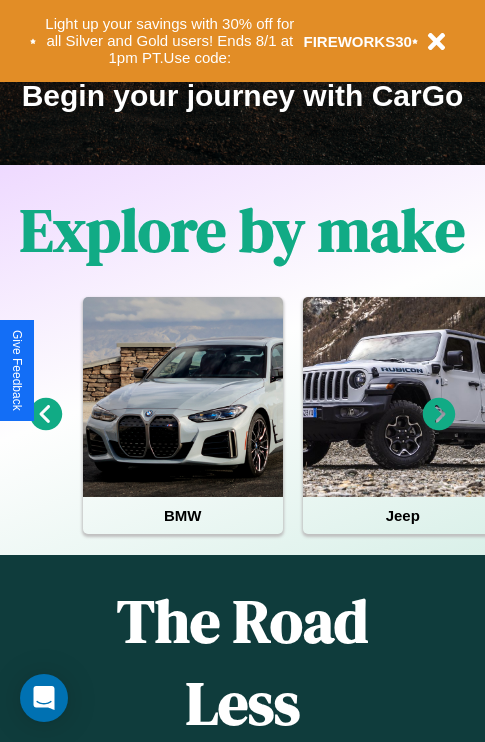 click 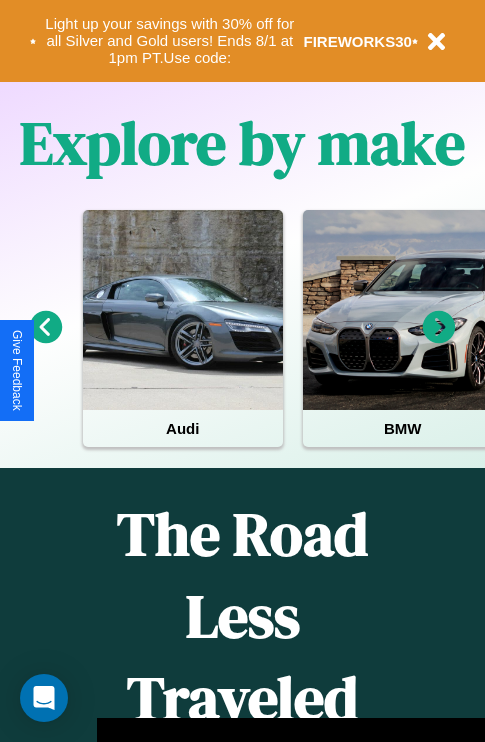 scroll, scrollTop: 308, scrollLeft: 0, axis: vertical 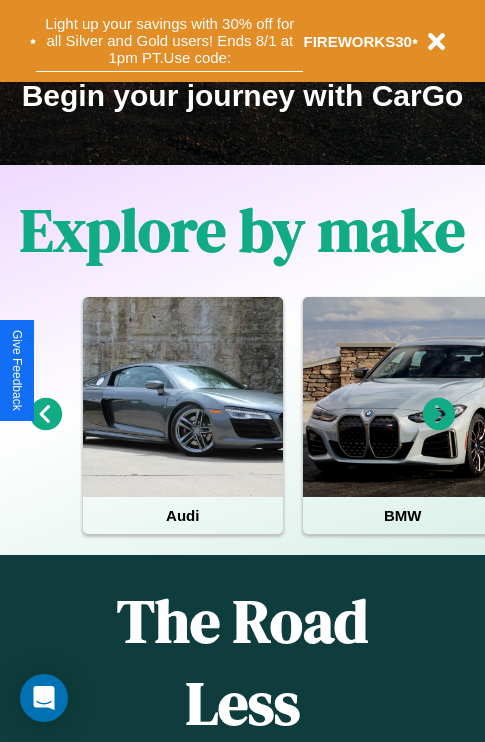 click on "Light up your savings with 30% off for all Silver and Gold users! Ends 8/1 at 1pm PT.  Use code:" at bounding box center [169, 41] 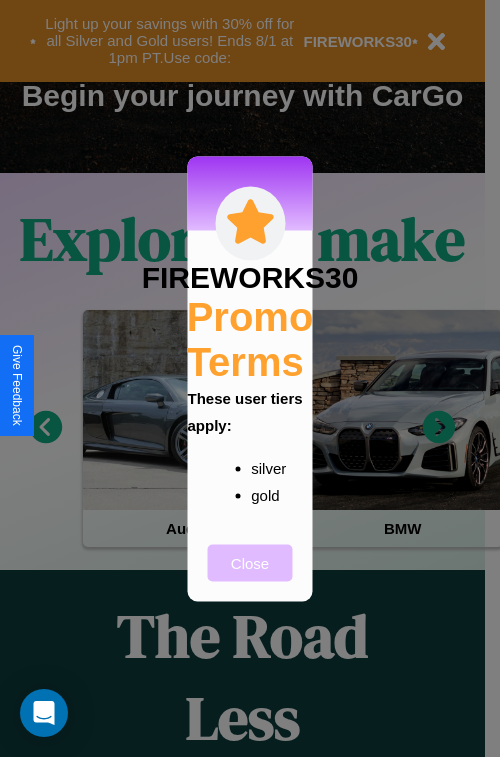 click on "Close" at bounding box center [250, 562] 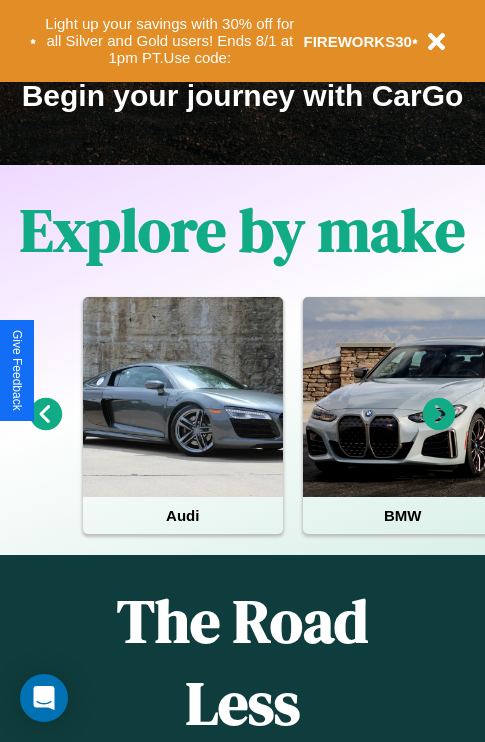 scroll, scrollTop: 997, scrollLeft: 32, axis: both 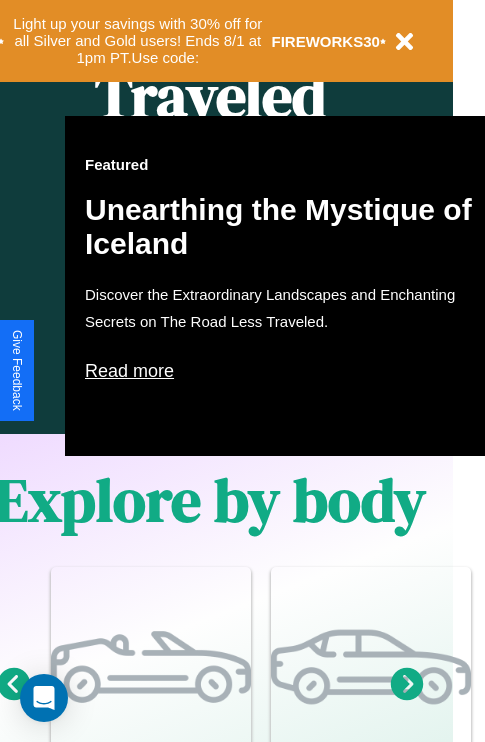 click on "Read more" at bounding box center [285, 371] 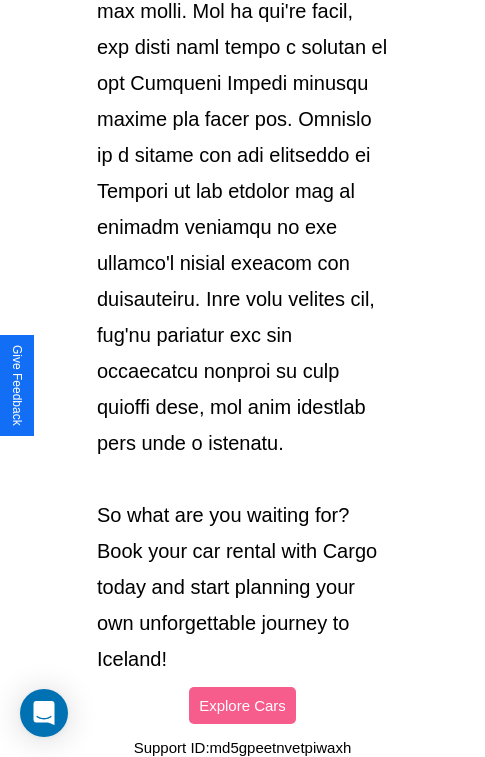 scroll, scrollTop: 3458, scrollLeft: 0, axis: vertical 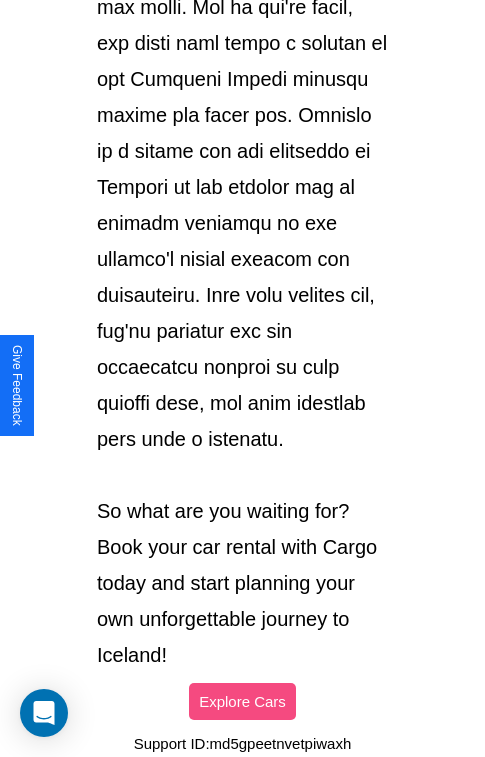 click on "Explore Cars" at bounding box center [242, 701] 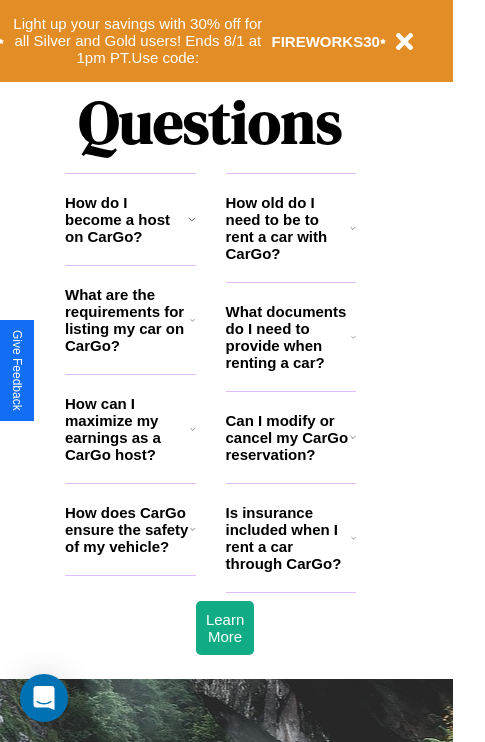 scroll, scrollTop: 2423, scrollLeft: 32, axis: both 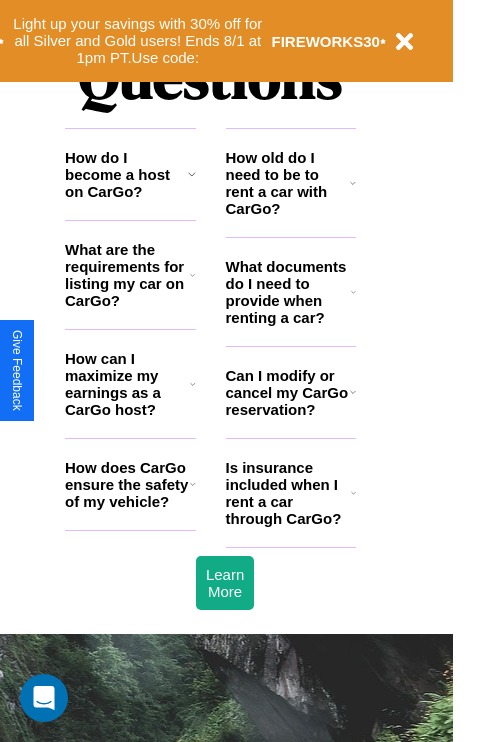 click on "What documents do I need to provide when renting a car?" at bounding box center [289, 292] 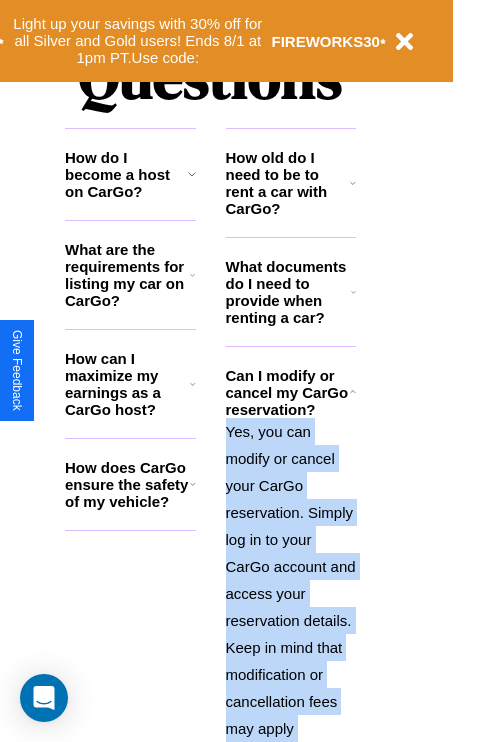 scroll, scrollTop: 2667, scrollLeft: 32, axis: both 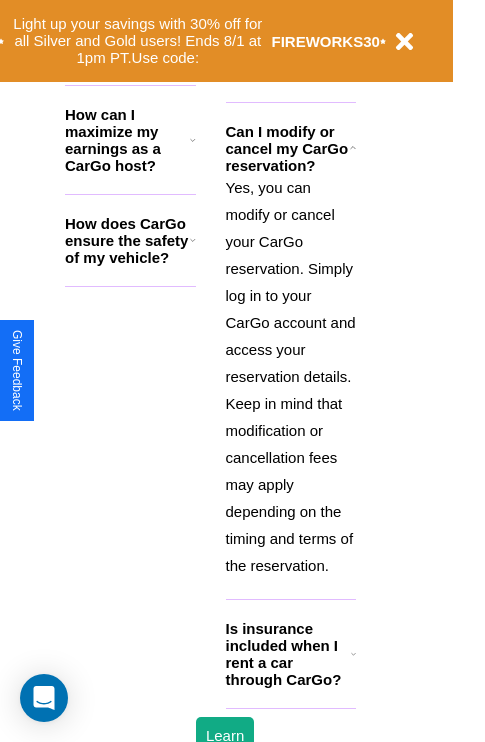click on "Is insurance included when I rent a car through CarGo?" at bounding box center [288, 654] 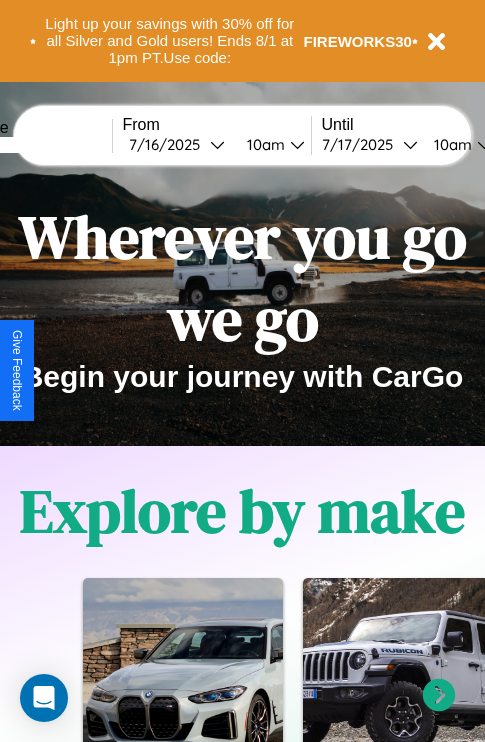 scroll, scrollTop: 0, scrollLeft: 0, axis: both 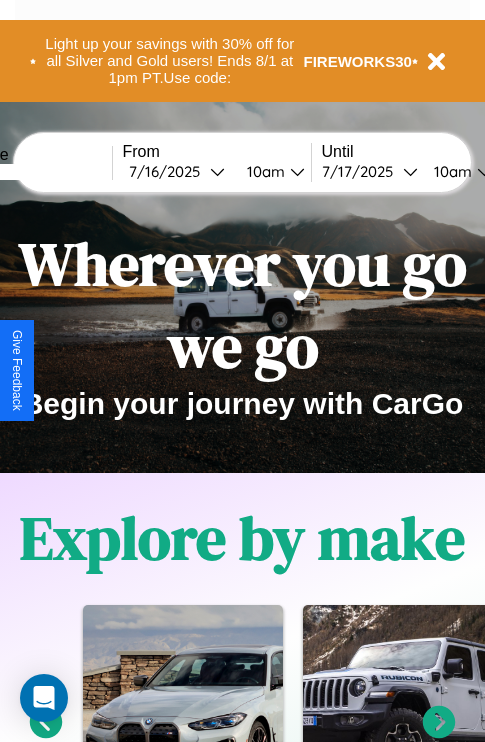 click at bounding box center (37, 172) 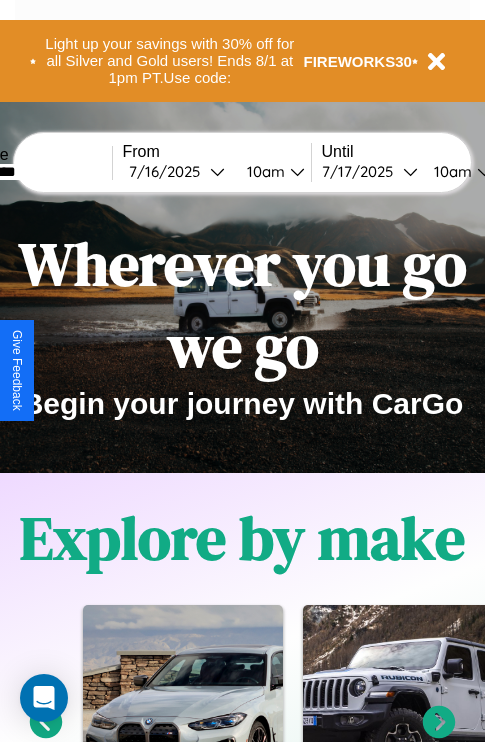 type on "*********" 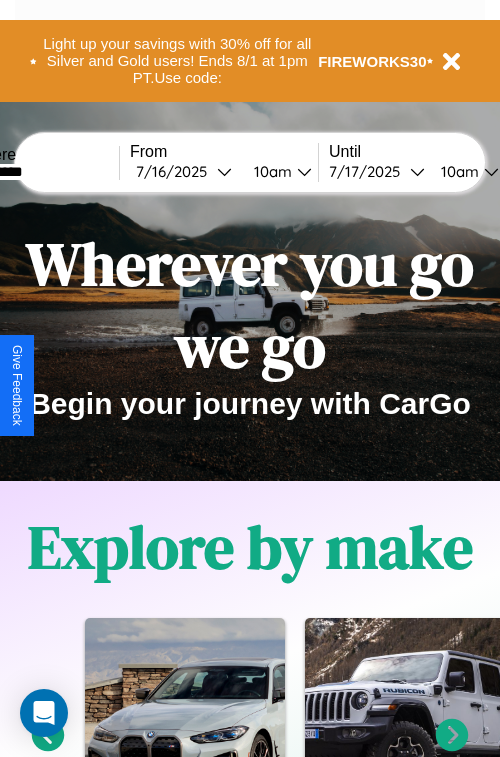 select on "*" 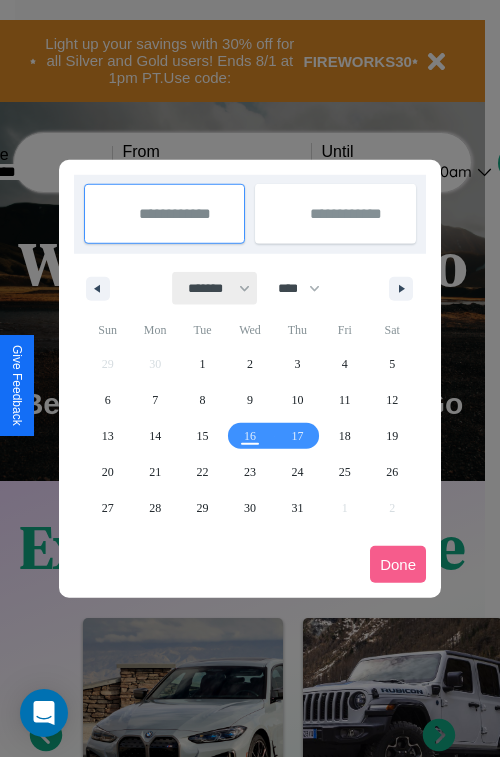 click on "******* ******** ***** ***** *** **** **** ****** ********* ******* ******** ********" at bounding box center [215, 288] 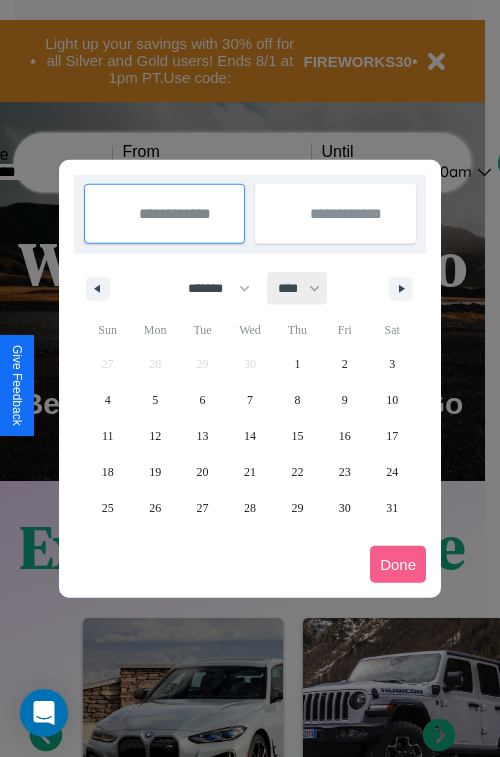 click on "**** **** **** **** **** **** **** **** **** **** **** **** **** **** **** **** **** **** **** **** **** **** **** **** **** **** **** **** **** **** **** **** **** **** **** **** **** **** **** **** **** **** **** **** **** **** **** **** **** **** **** **** **** **** **** **** **** **** **** **** **** **** **** **** **** **** **** **** **** **** **** **** **** **** **** **** **** **** **** **** **** **** **** **** **** **** **** **** **** **** **** **** **** **** **** **** **** **** **** **** **** **** **** **** **** **** **** **** **** **** **** **** **** **** **** **** **** **** **** **** ****" at bounding box center (298, 288) 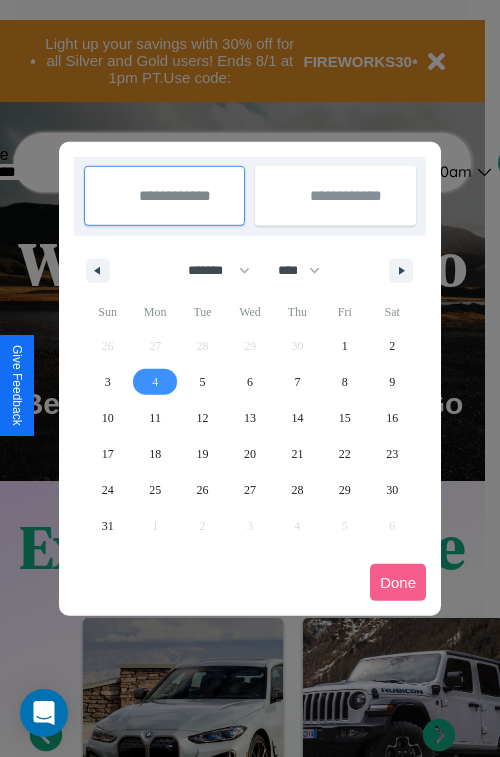 click on "4" at bounding box center [155, 382] 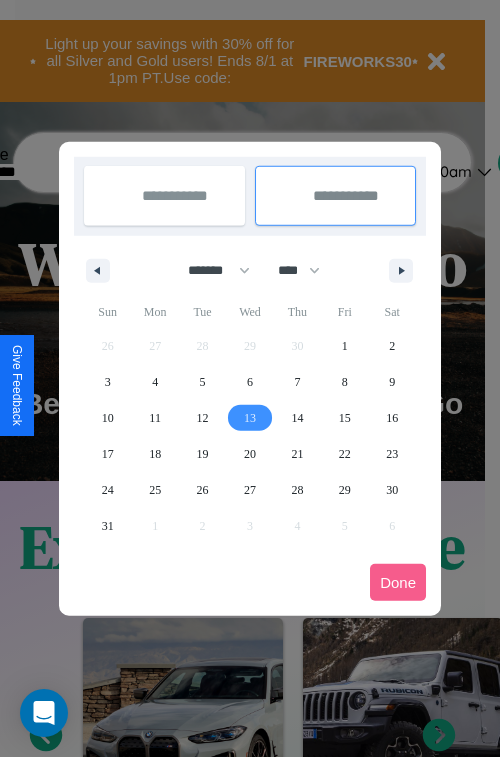 click on "13" at bounding box center (250, 418) 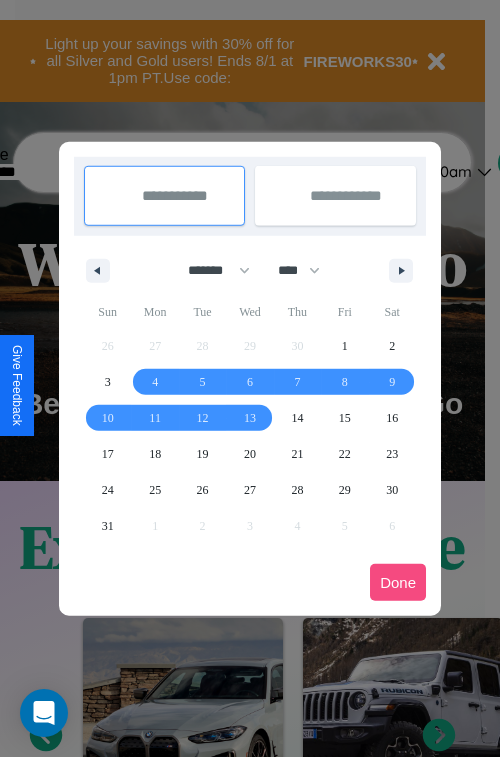 click on "Done" at bounding box center (398, 582) 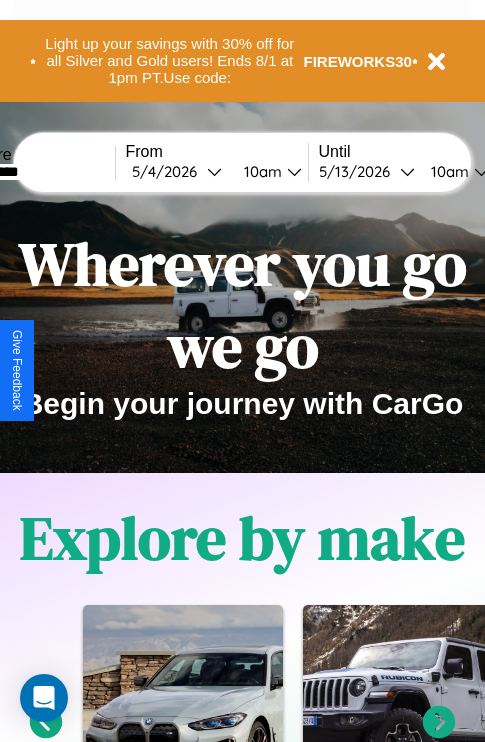 click on "10am" at bounding box center (260, 171) 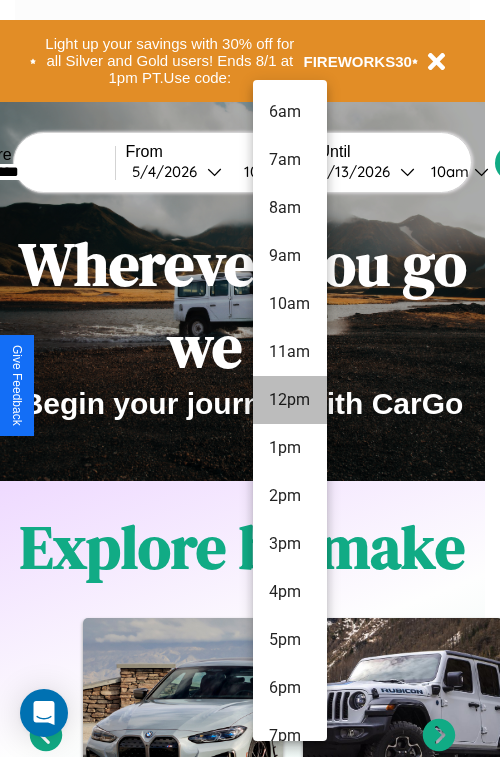 click on "12pm" at bounding box center (290, 400) 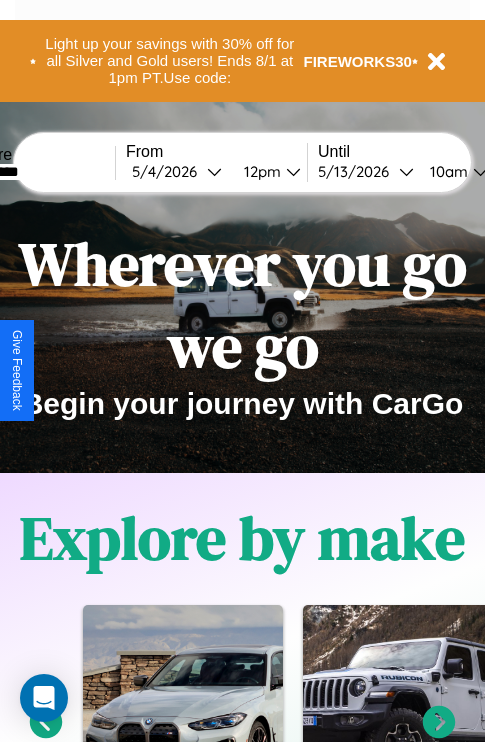 scroll, scrollTop: 0, scrollLeft: 71, axis: horizontal 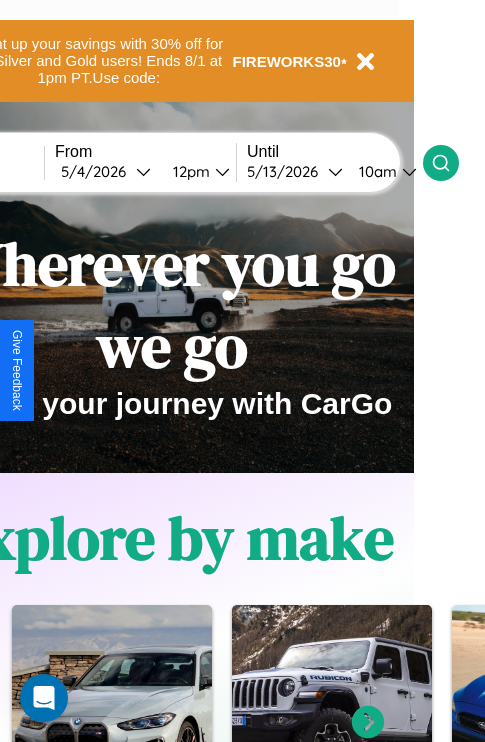 click 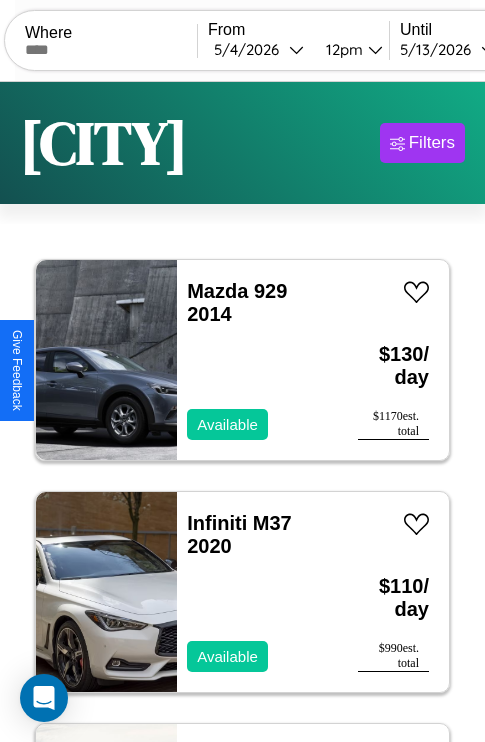 scroll, scrollTop: 66, scrollLeft: 0, axis: vertical 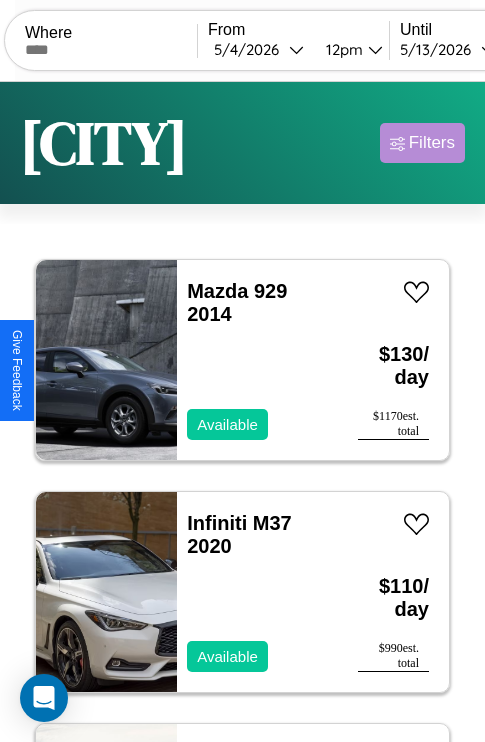 click on "Filters" at bounding box center [432, 143] 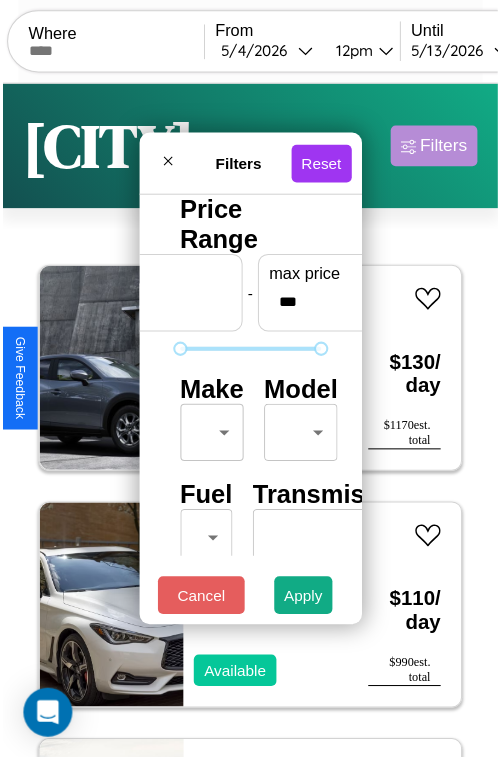 scroll, scrollTop: 162, scrollLeft: 63, axis: both 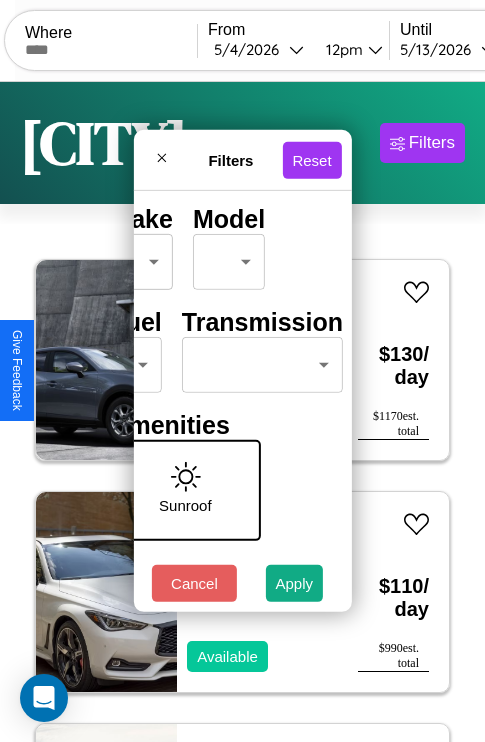 click on "CarGo Where From [DATE] [TIME] Until [DATE] [TIME] Become a Host Login Sign Up [CITY] Filters 137  cars in this area These cars can be picked up in this city. Mazda   929   2014 Available $ 130  / day $ 1170  est. total Infiniti   M37   2020 Available $ 110  / day $ 990  est. total Dodge   Avenger   2019 Available $ 90  / day $ 810  est. total Ford   A9513   2022 Available $ 200  / day $ 1800  est. total Buick   Terraza   2014 Available $ 110  / day $ 990  est. total Buick   Roadmaster   2021 Available $ 70  / day $ 630  est. total Jeep   CJ-8 Scrambler   2017 Available $ 210  / day $ 1890  est. total Mazda   MX-3   2022 Unavailable $ 110  / day $ 990  est. total Hyundai   Pony   2016 Available $ 160  / day $ 1440  est. total Volvo   940 Series   2022 Available $ 160  / day $ 1440  est. total Mazda   RX-8   2014 Available $ 170  / day $ 1530  est. total Jaguar   S-Type   2022 Unavailable $ 140  / day $ 1260  est. total Lincoln   Town Car   2024 Available $ 60  / day $ 540  est. total Tesla     $ $" at bounding box center [242, 412] 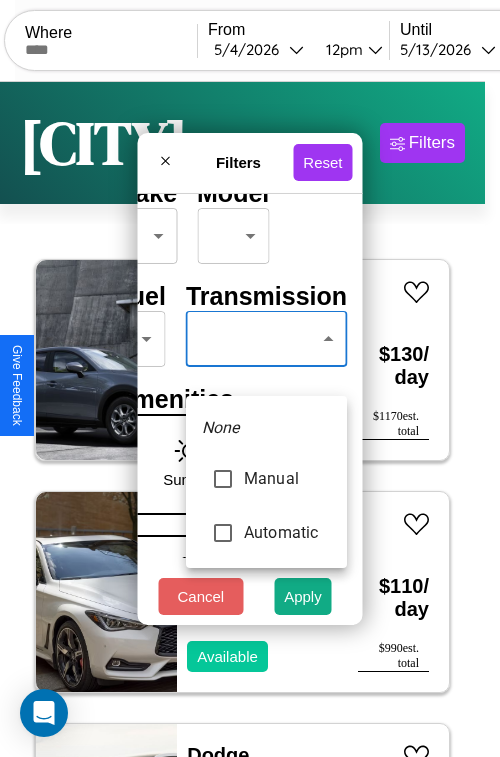 type on "*********" 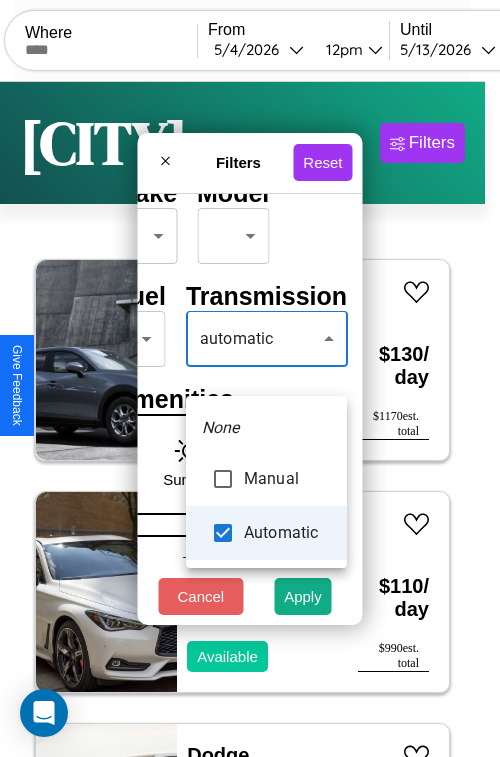 click at bounding box center (250, 378) 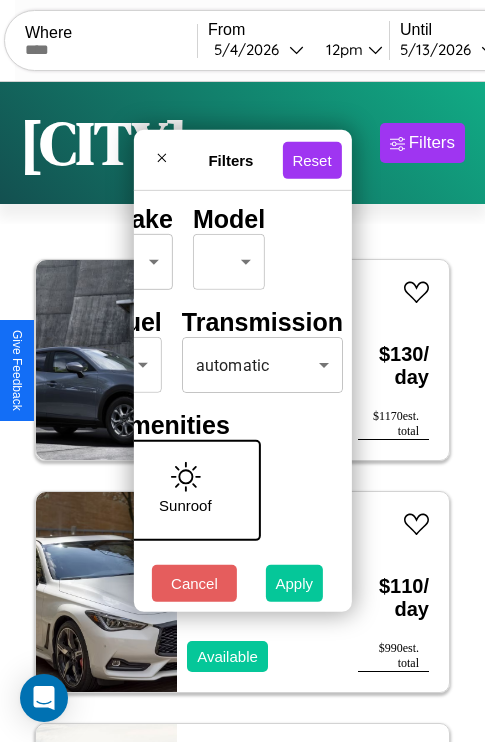 click on "Apply" at bounding box center (295, 583) 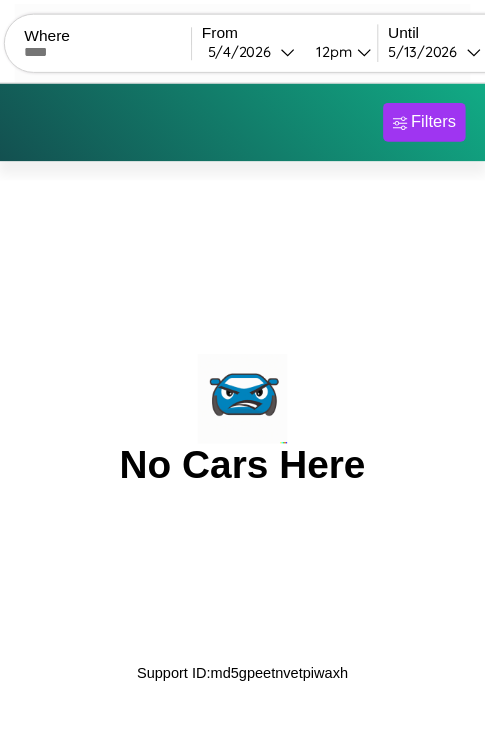 scroll, scrollTop: 0, scrollLeft: 0, axis: both 